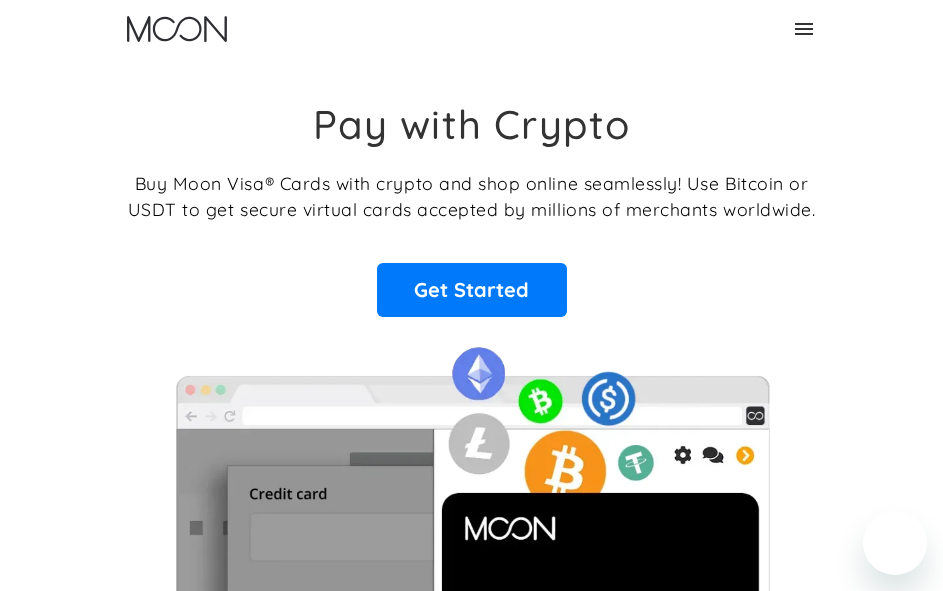 scroll, scrollTop: 0, scrollLeft: 0, axis: both 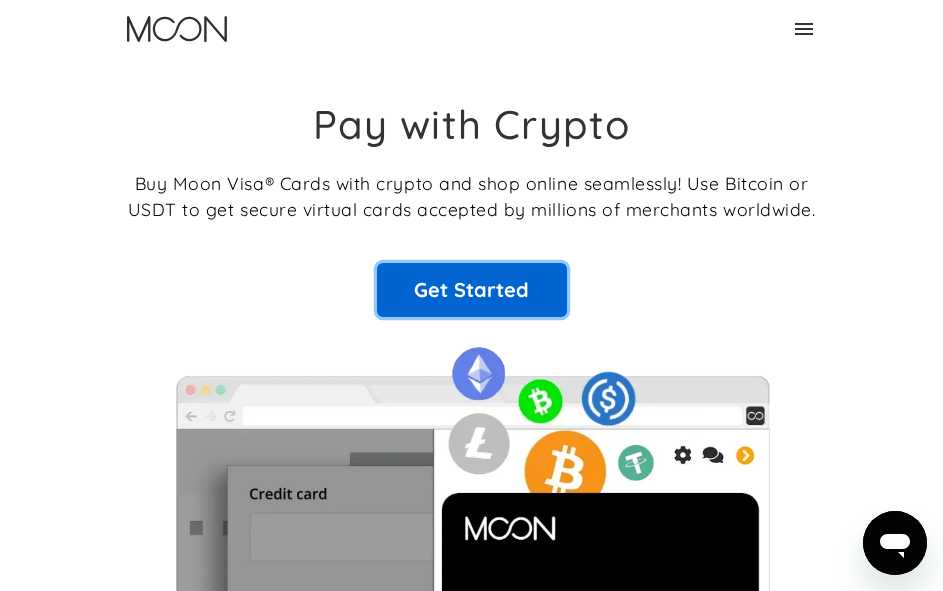 click on "Get Started" at bounding box center (472, 290) 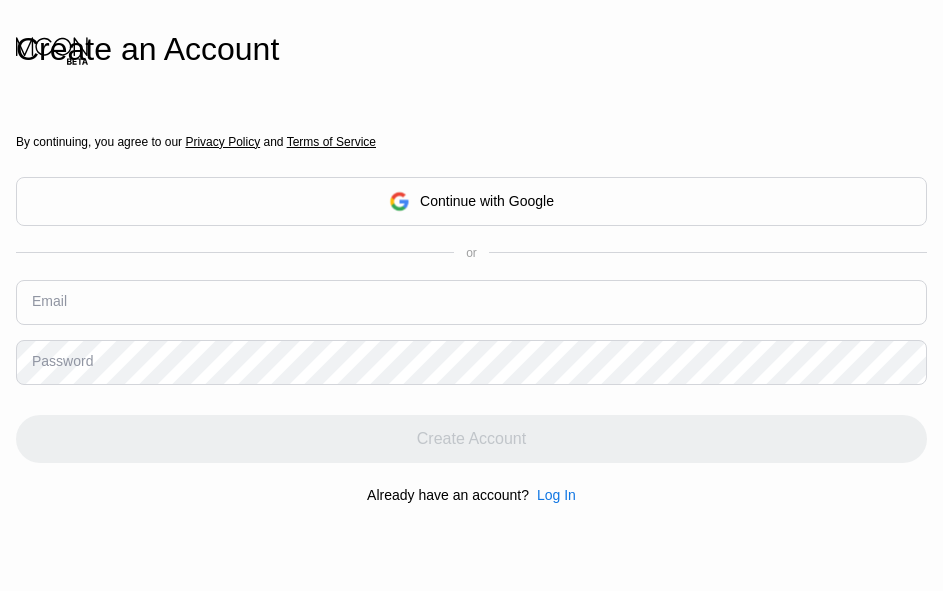 scroll, scrollTop: 0, scrollLeft: 0, axis: both 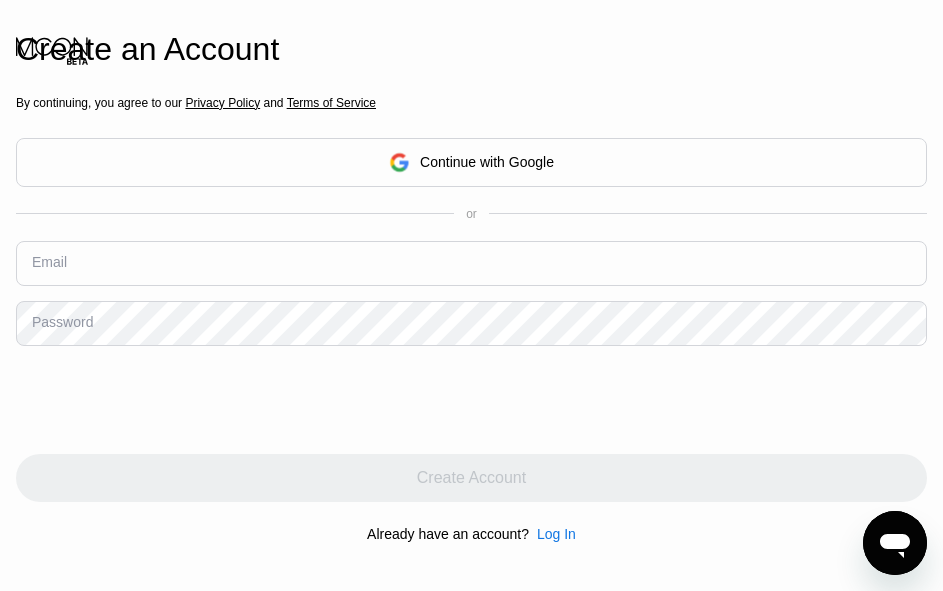 click at bounding box center (471, 263) 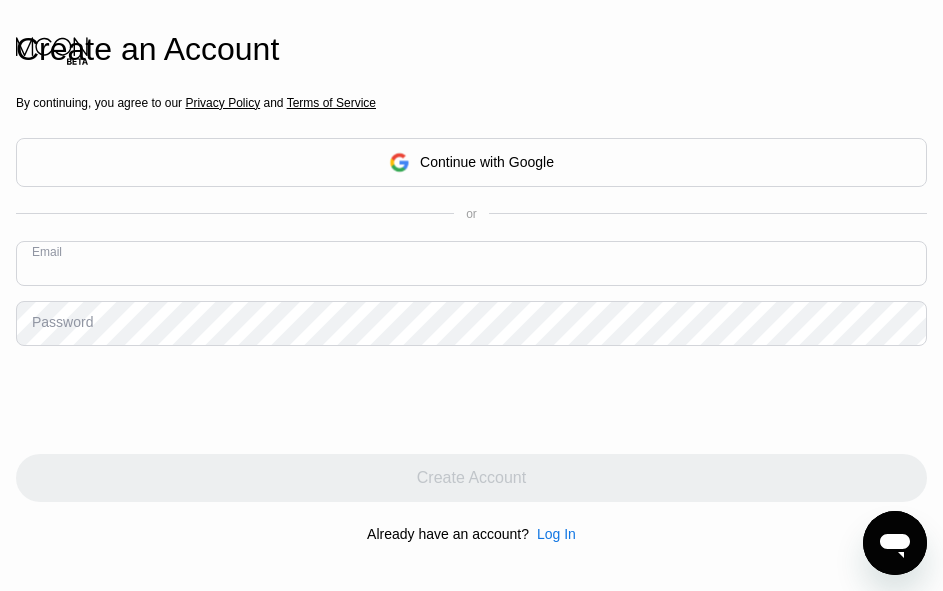 paste on "[USERNAME]@[DOMAIN]" 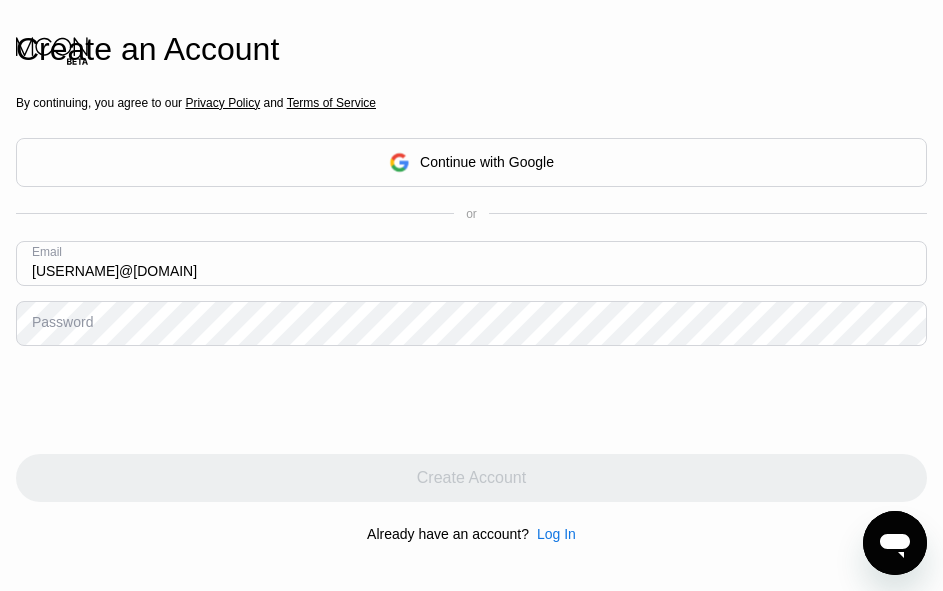 type on "[USERNAME]@[DOMAIN]" 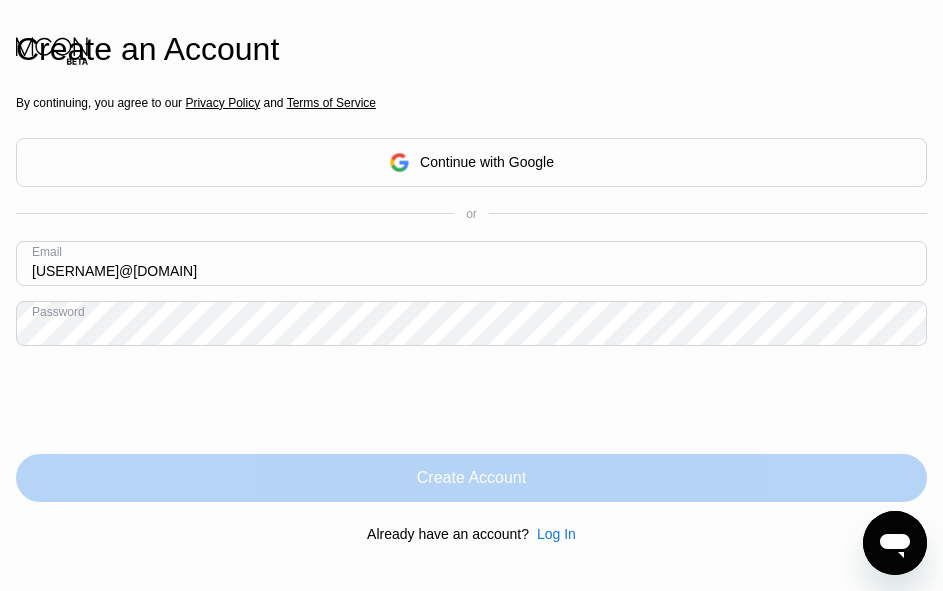 click on "Create Account" at bounding box center [471, 478] 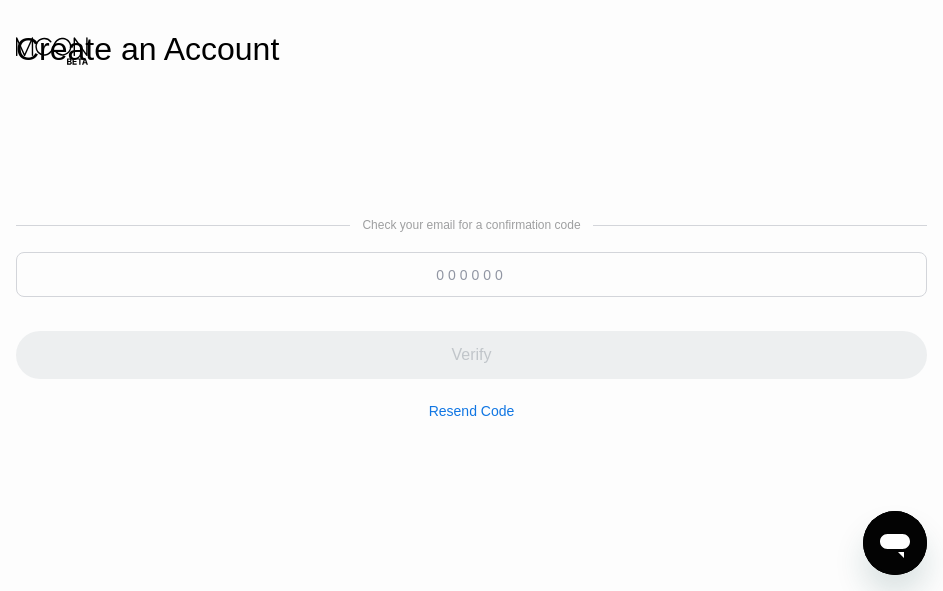 click at bounding box center [471, 274] 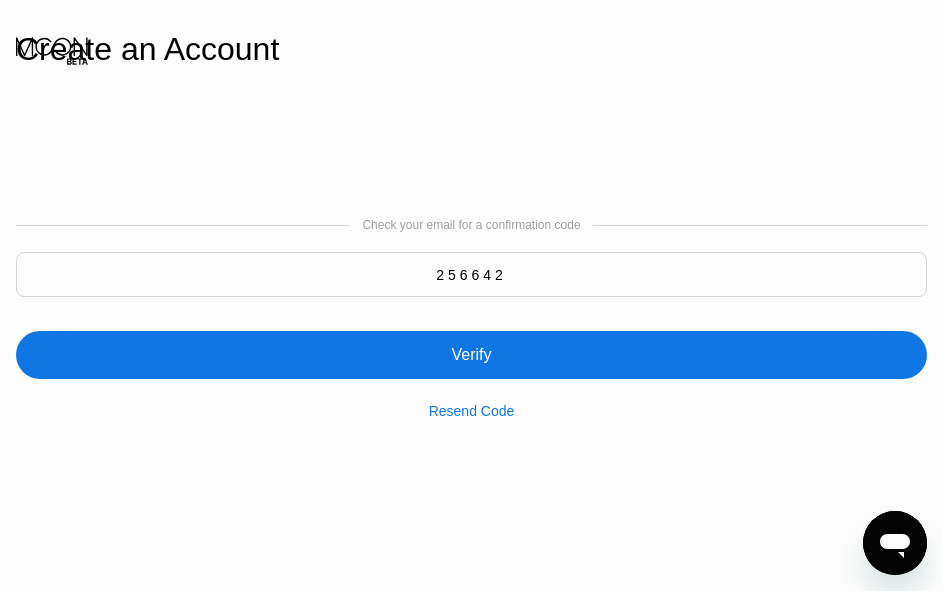 type on "256642" 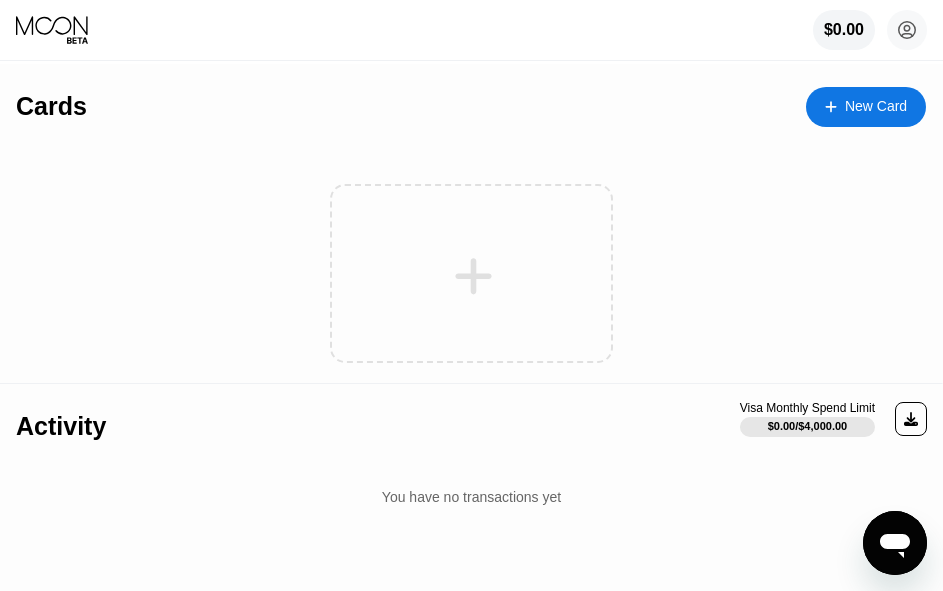 click 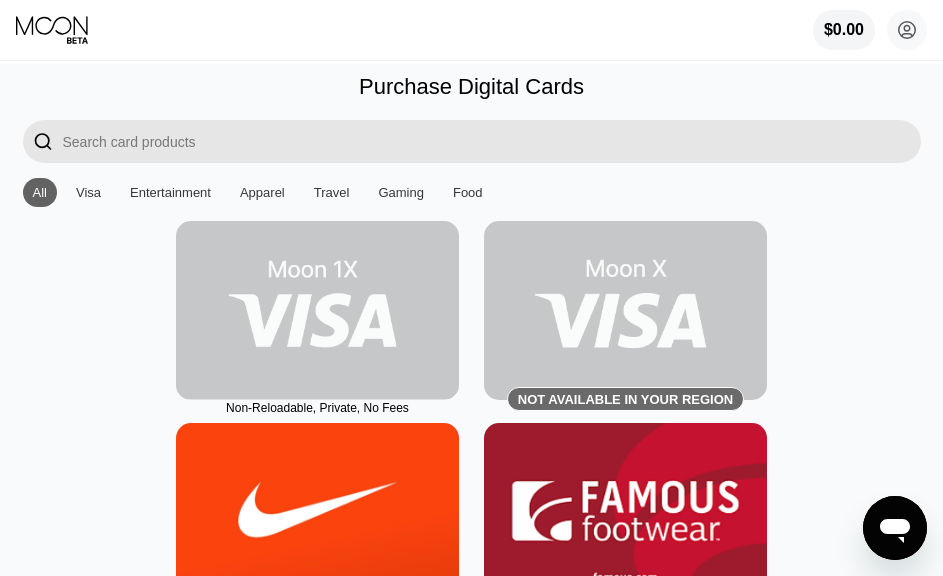 click at bounding box center [317, 310] 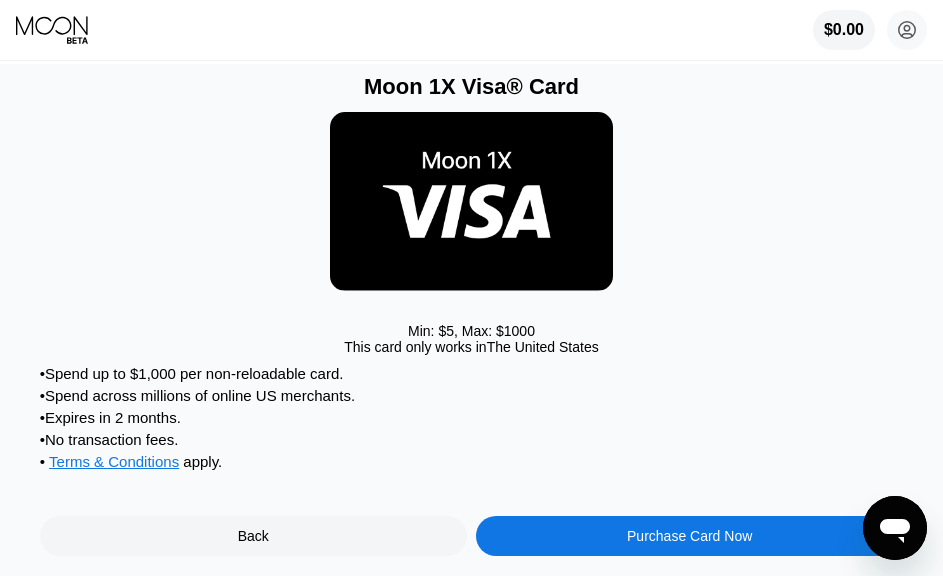 click on "Purchase Card Now" at bounding box center (689, 536) 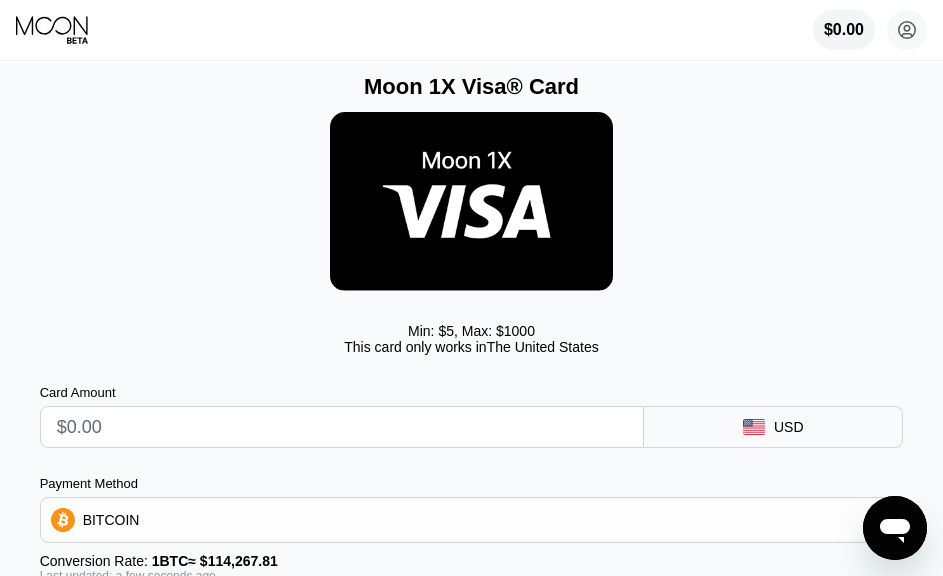 click at bounding box center [342, 427] 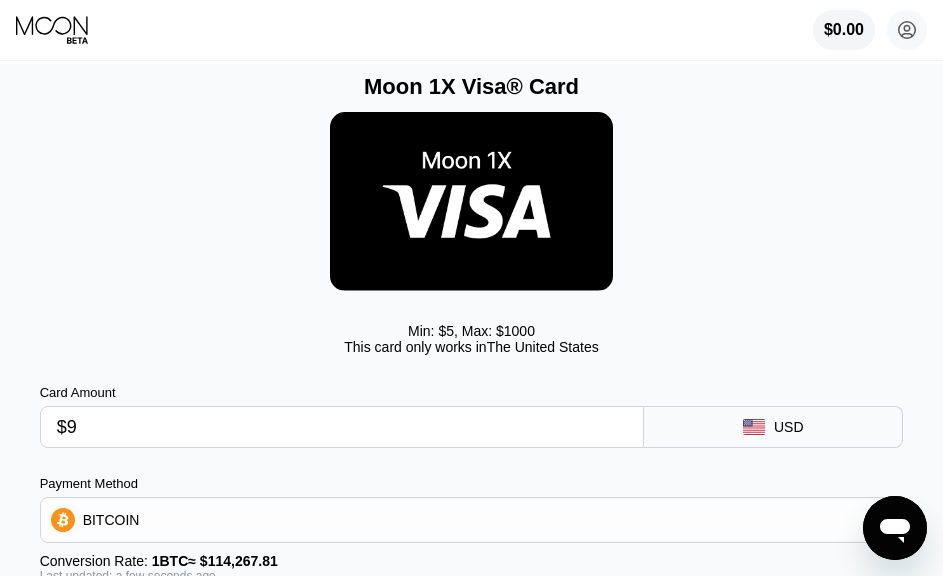 type on "0.00009181" 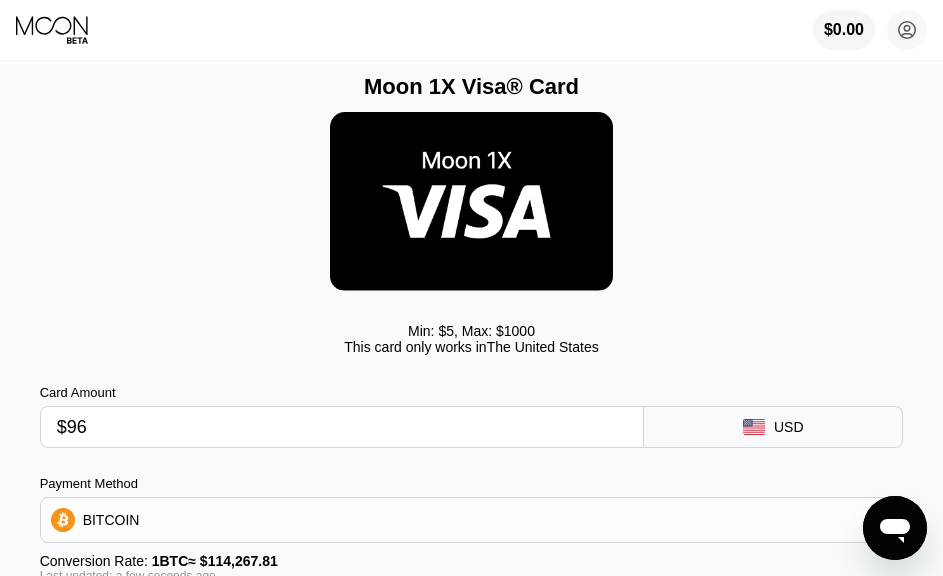 type on "0.00085318" 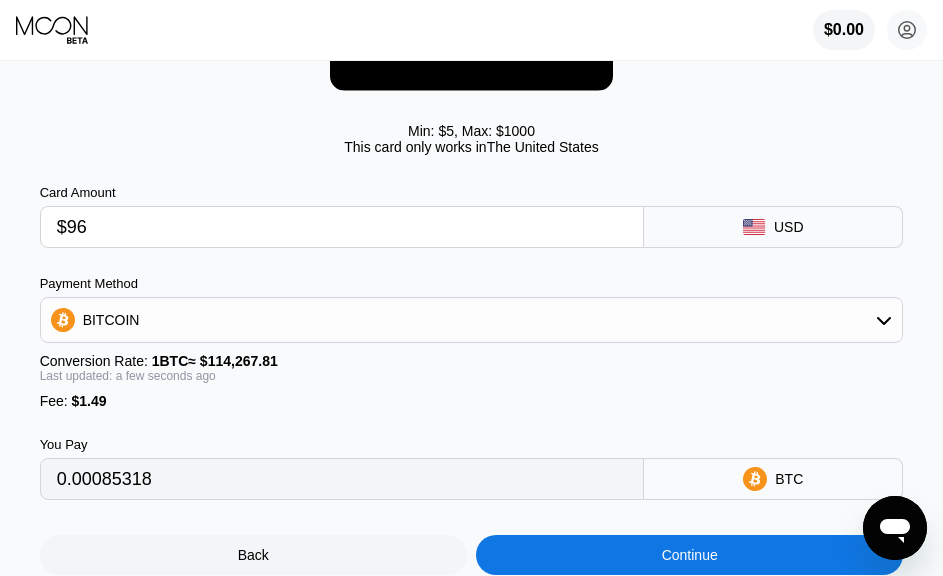 click on "Continue" at bounding box center [689, 555] 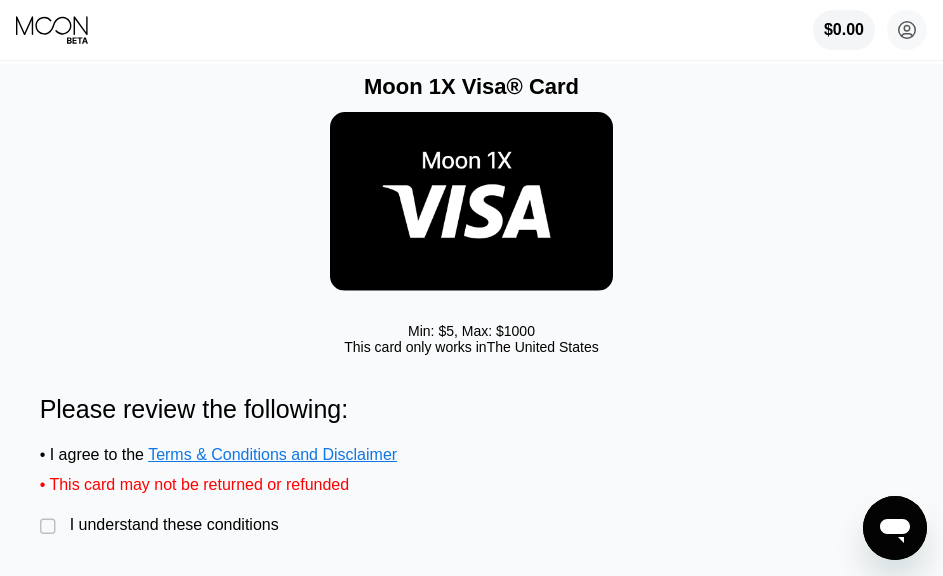 scroll, scrollTop: 100, scrollLeft: 0, axis: vertical 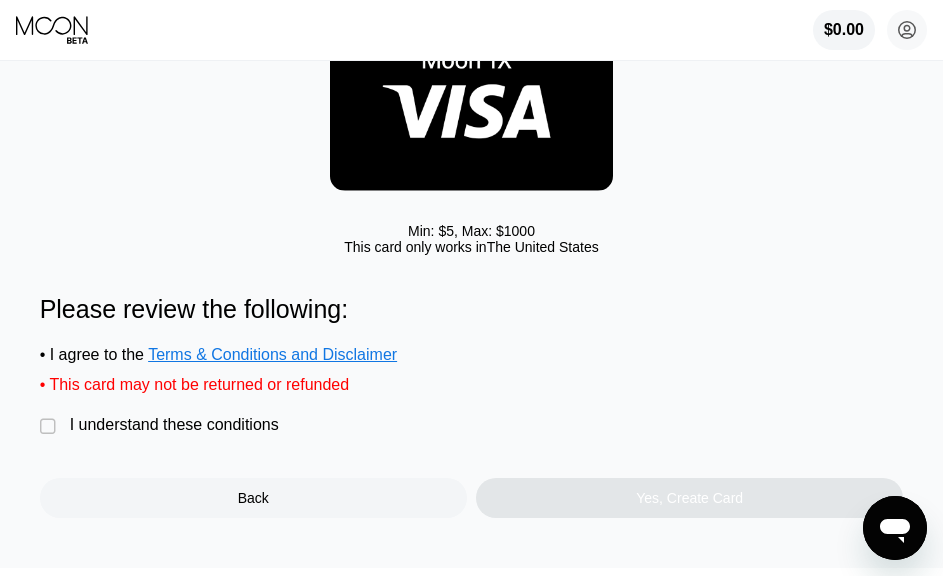 click on "I understand these conditions" at bounding box center [174, 425] 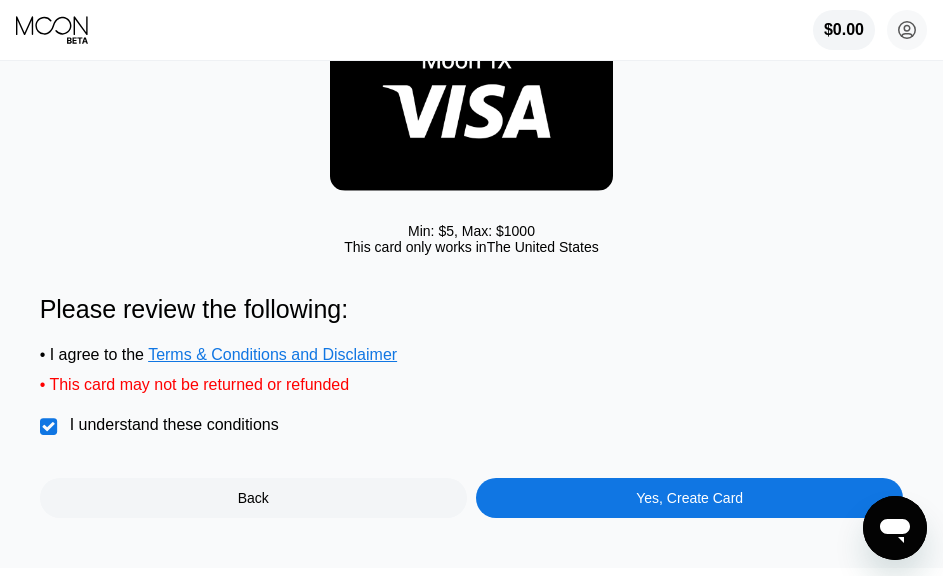 click on "Yes, Create Card" at bounding box center (689, 498) 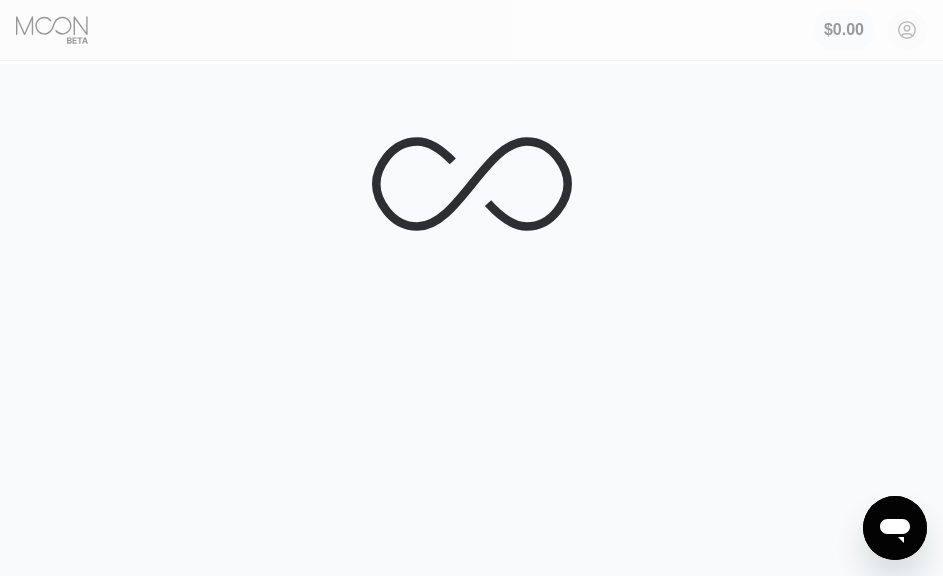scroll, scrollTop: 0, scrollLeft: 0, axis: both 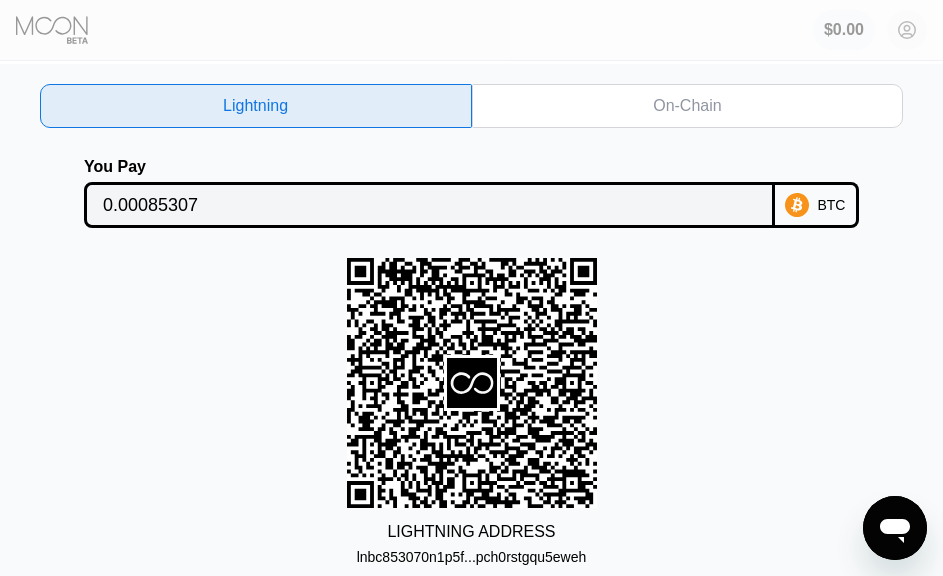 click on "On-Chain" at bounding box center (687, 106) 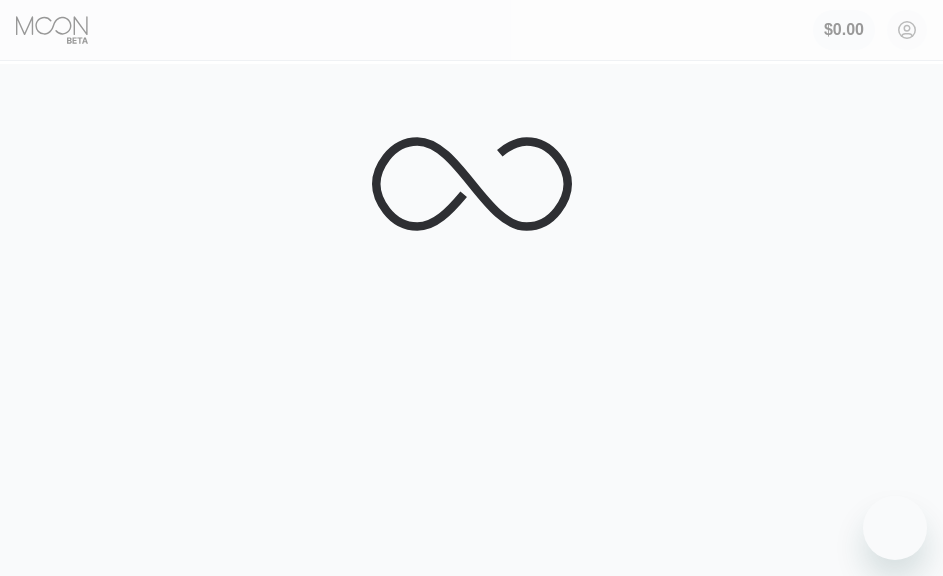 scroll, scrollTop: 0, scrollLeft: 0, axis: both 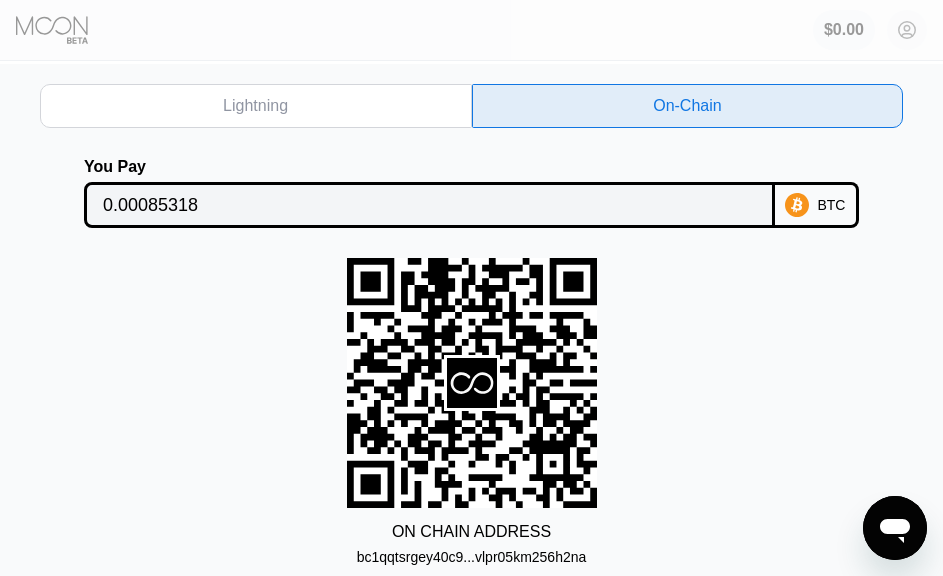 click on "0.00085318" at bounding box center [429, 205] 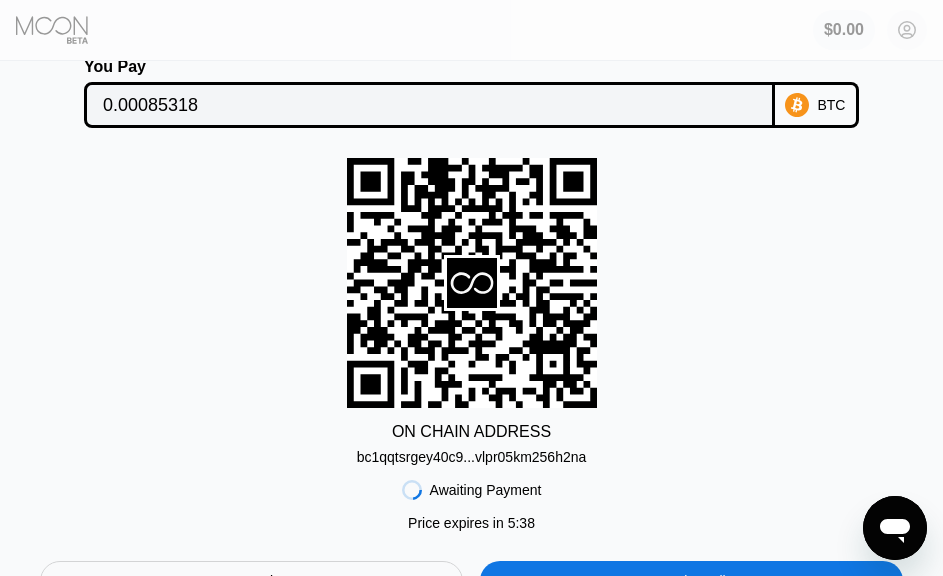 scroll, scrollTop: 200, scrollLeft: 0, axis: vertical 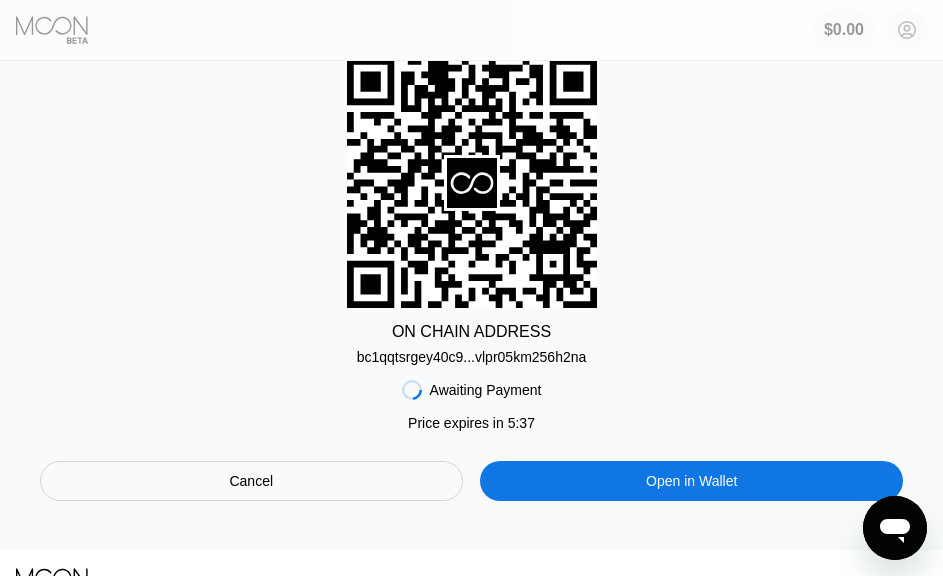 click on "bc1qqtsrgey40c9...vlpr05km256h2na" at bounding box center (472, 357) 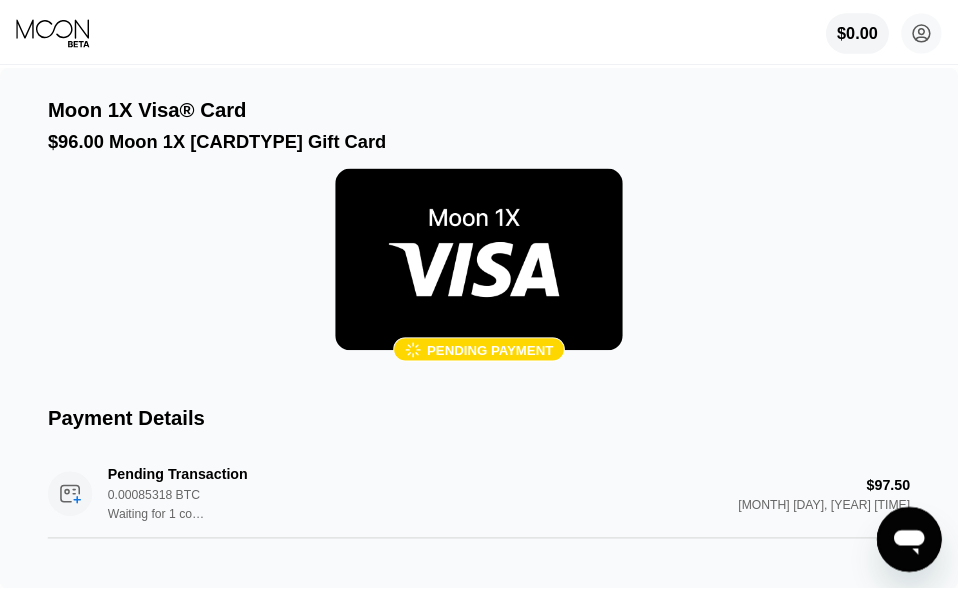 scroll, scrollTop: 0, scrollLeft: 0, axis: both 